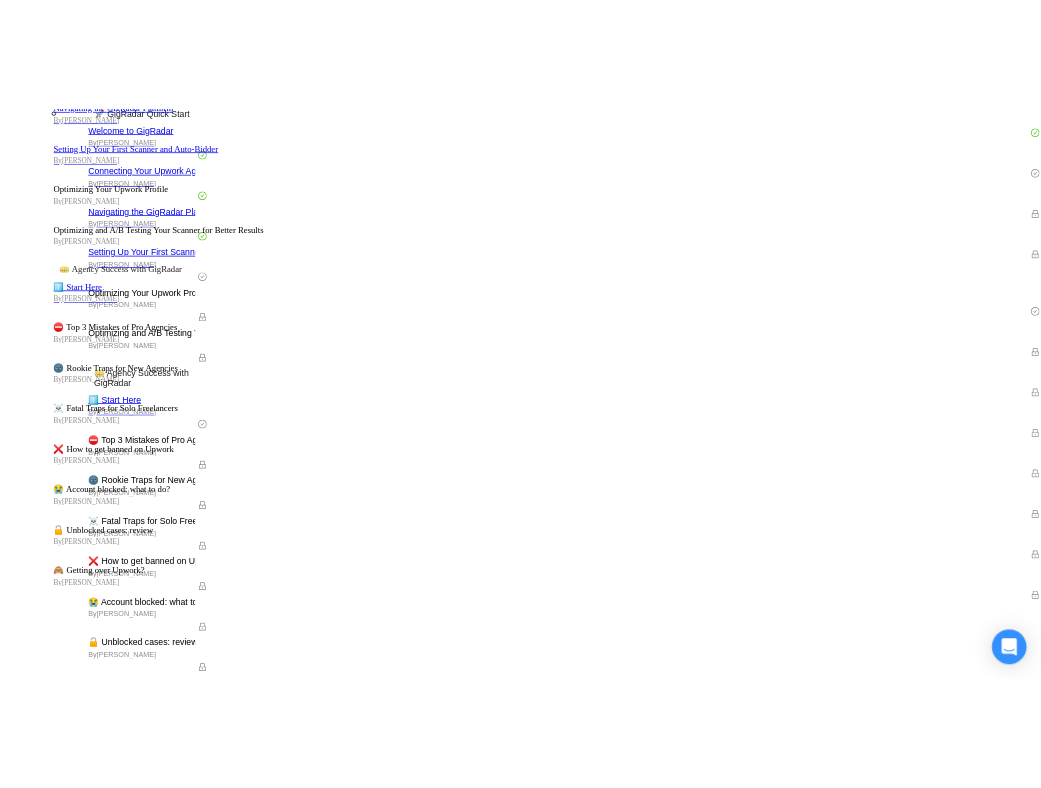 scroll, scrollTop: 0, scrollLeft: 0, axis: both 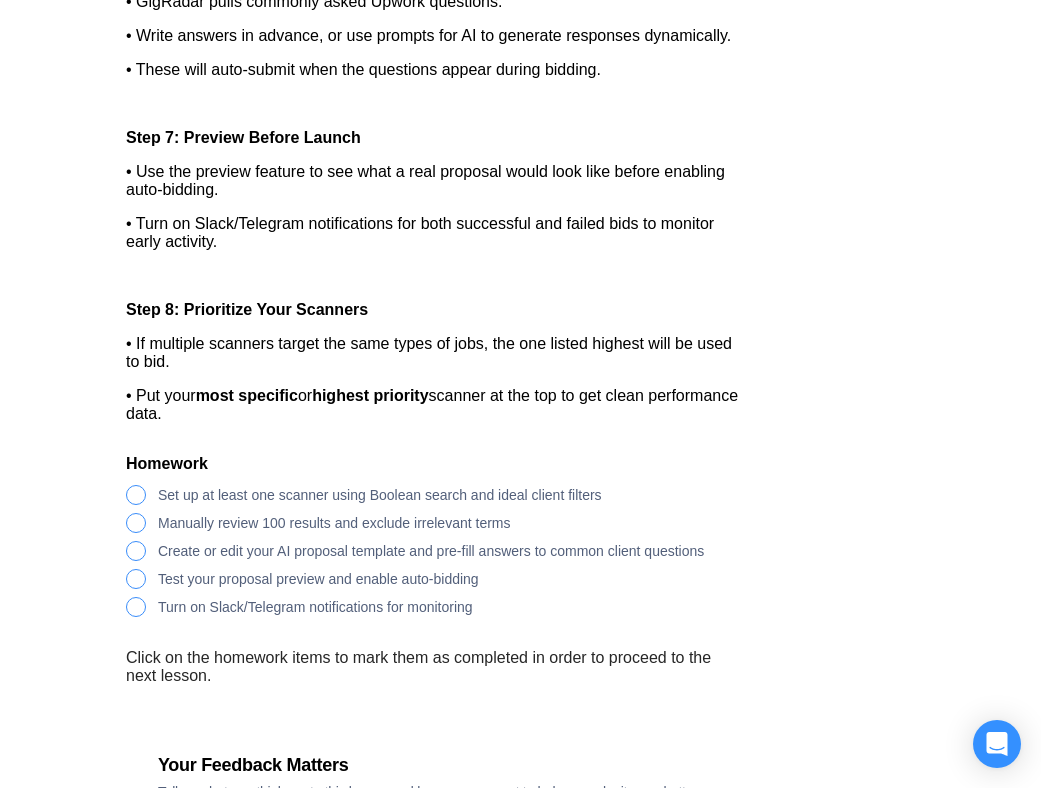 click on "Set up at least one scanner using Boolean search and ideal client filters" at bounding box center (284, 2556) 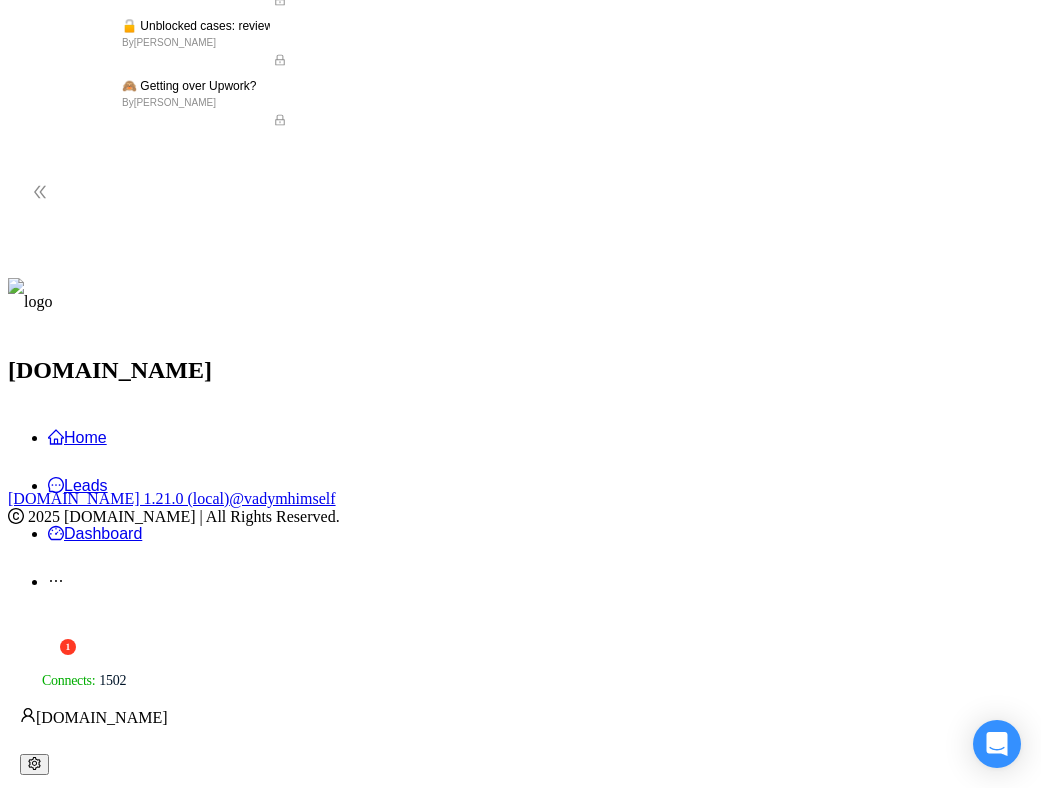 scroll, scrollTop: 0, scrollLeft: 0, axis: both 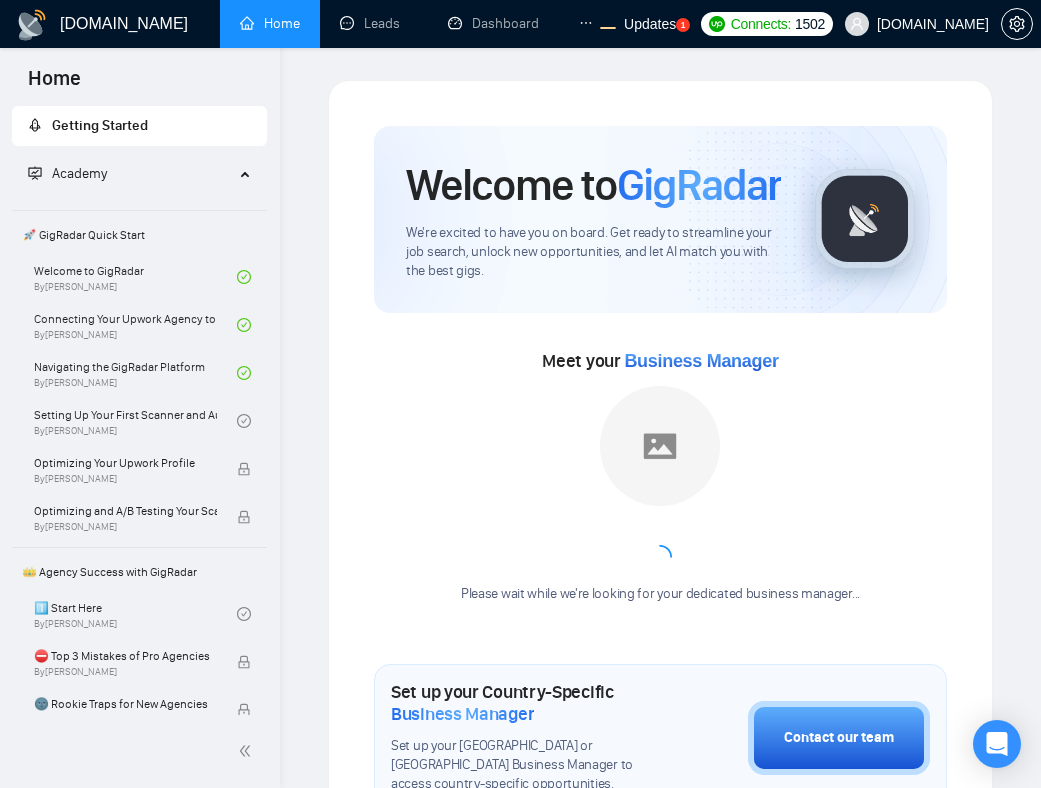 click on "[DOMAIN_NAME] Home Leads Dashboard Scanner Profile Updates
1
Connects: 1502 [DOMAIN_NAME] Welcome to  GigRadar We're excited to have you on board. Get ready to streamline your job search, unlock new opportunities, and let AI match you with the best gigs. Meet your   Business Manager   Please wait while we're looking for your dedicated business manager... Set up your Country-Specific  Business Manager Set up your United States or [GEOGRAPHIC_DATA] Business Manager to access country-specific opportunities. Contact our team GigRadar Automation Set Up a   Scanner Enable the scanner for AI matching and real-time job alerts. Enable   Opportunity Alerts Keep updated on top matches and new jobs. Enable   Automatic Proposal Send Never miss any opportunities. GigRadar Community Join GigRadar   Community Connect with the GigRadar Slack Community for updates, job opportunities, partnerships, and support. Make your   First Post Level Up Your Skill Explore   Academy" at bounding box center [660, 1692] 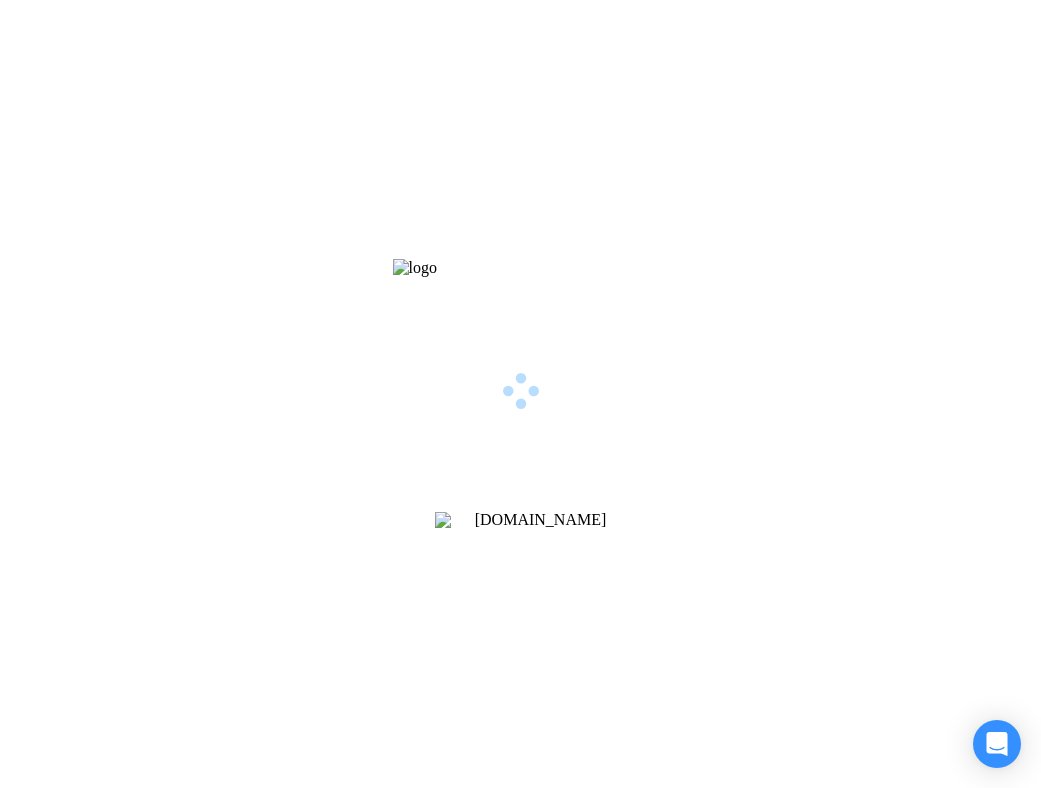 scroll, scrollTop: 0, scrollLeft: 0, axis: both 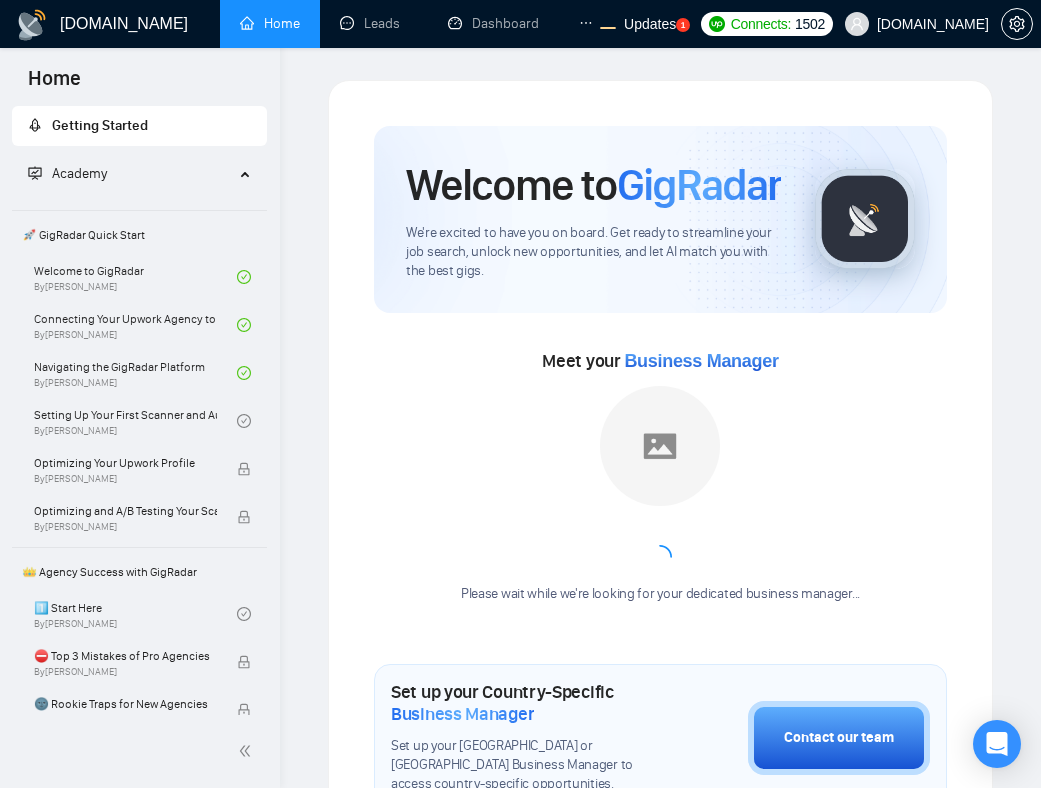 click on "[DOMAIN_NAME] Home Leads Dashboard Scanner Profile Updates
1
Connects: 1502 [DOMAIN_NAME] Welcome to  GigRadar We're excited to have you on board. Get ready to streamline your job search, unlock new opportunities, and let AI match you with the best gigs. Meet your   Business Manager   Please wait while we're looking for your dedicated business manager... Set up your Country-Specific  Business Manager Set up your United States or [GEOGRAPHIC_DATA] Business Manager to access country-specific opportunities. Contact our team GigRadar Automation Set Up a   Scanner Enable the scanner for AI matching and real-time job alerts. Enable   Opportunity Alerts Keep updated on top matches and new jobs. Enable   Automatic Proposal Send Never miss any opportunities. GigRadar Community Join GigRadar   Community Connect with the GigRadar Slack Community for updates, job opportunities, partnerships, and support. Make your   First Post Level Up Your Skill Explore   Academy" at bounding box center (660, 1904) 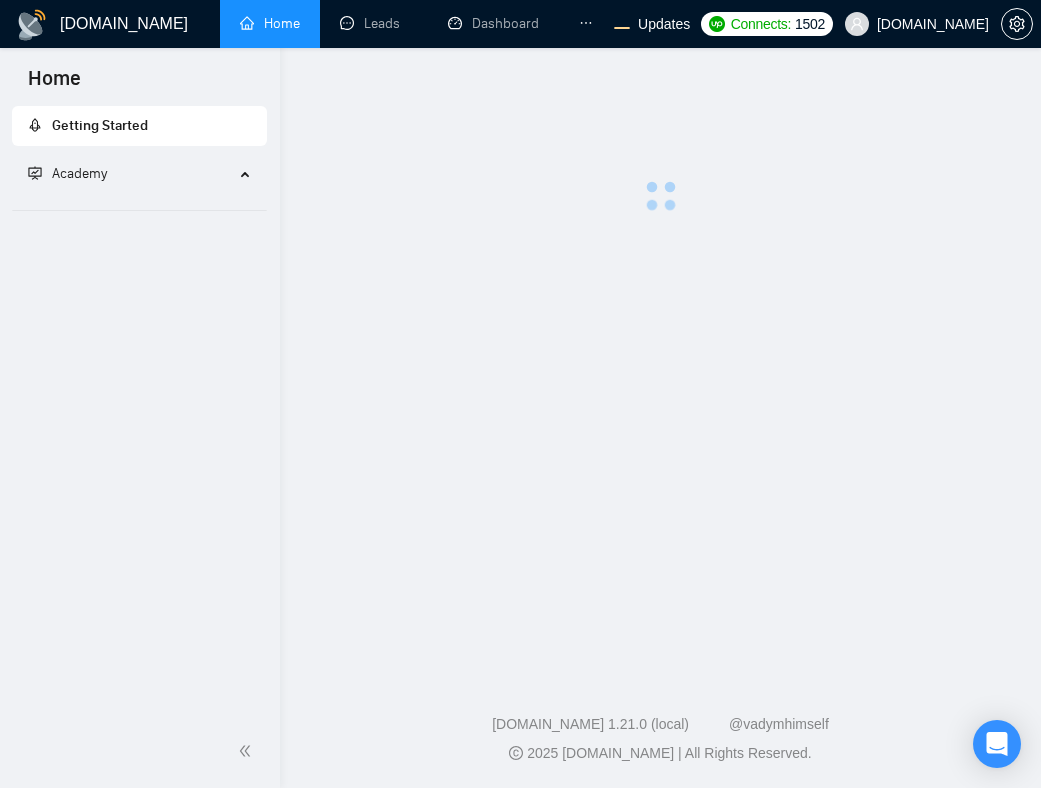 scroll, scrollTop: 0, scrollLeft: 0, axis: both 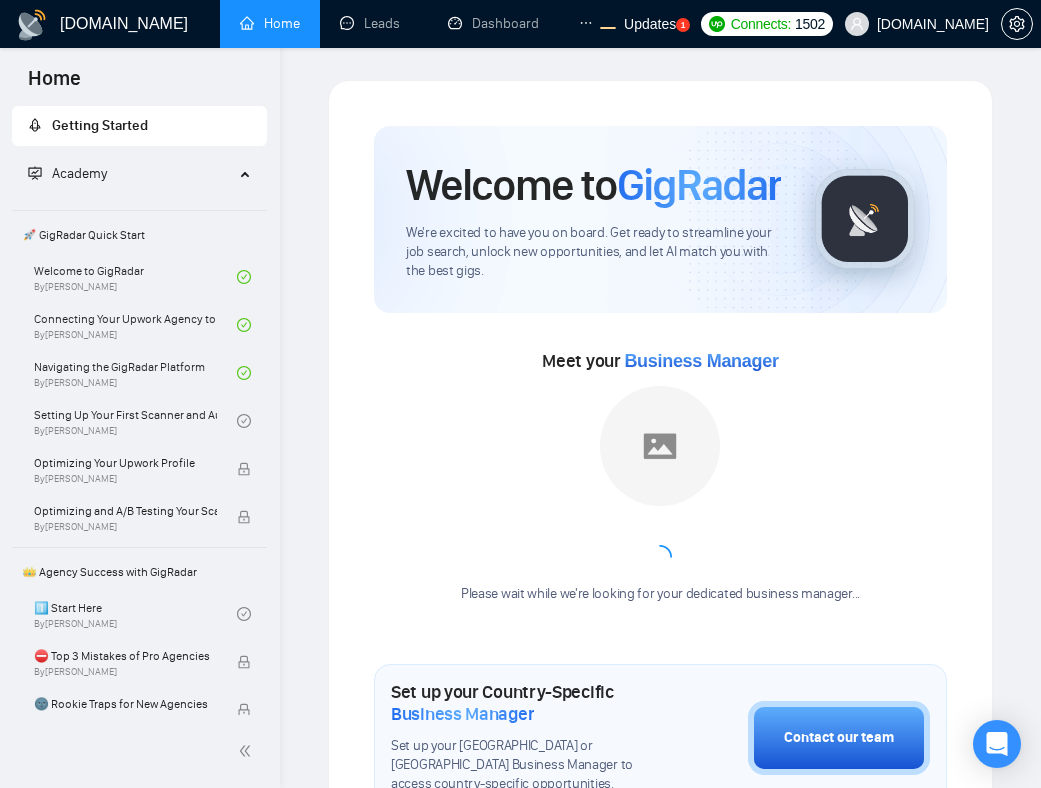 click on "Meet your   Business Manager   Please wait while we're looking for your dedicated business manager..." at bounding box center (660, 484) 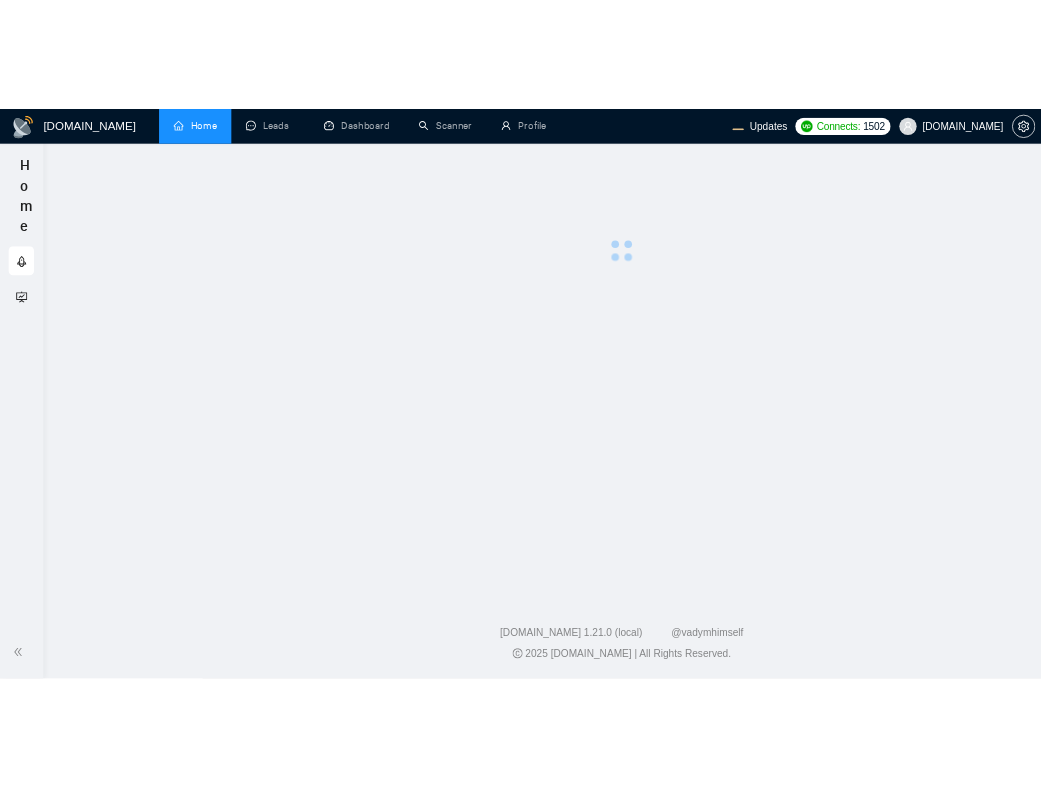 scroll, scrollTop: 0, scrollLeft: 0, axis: both 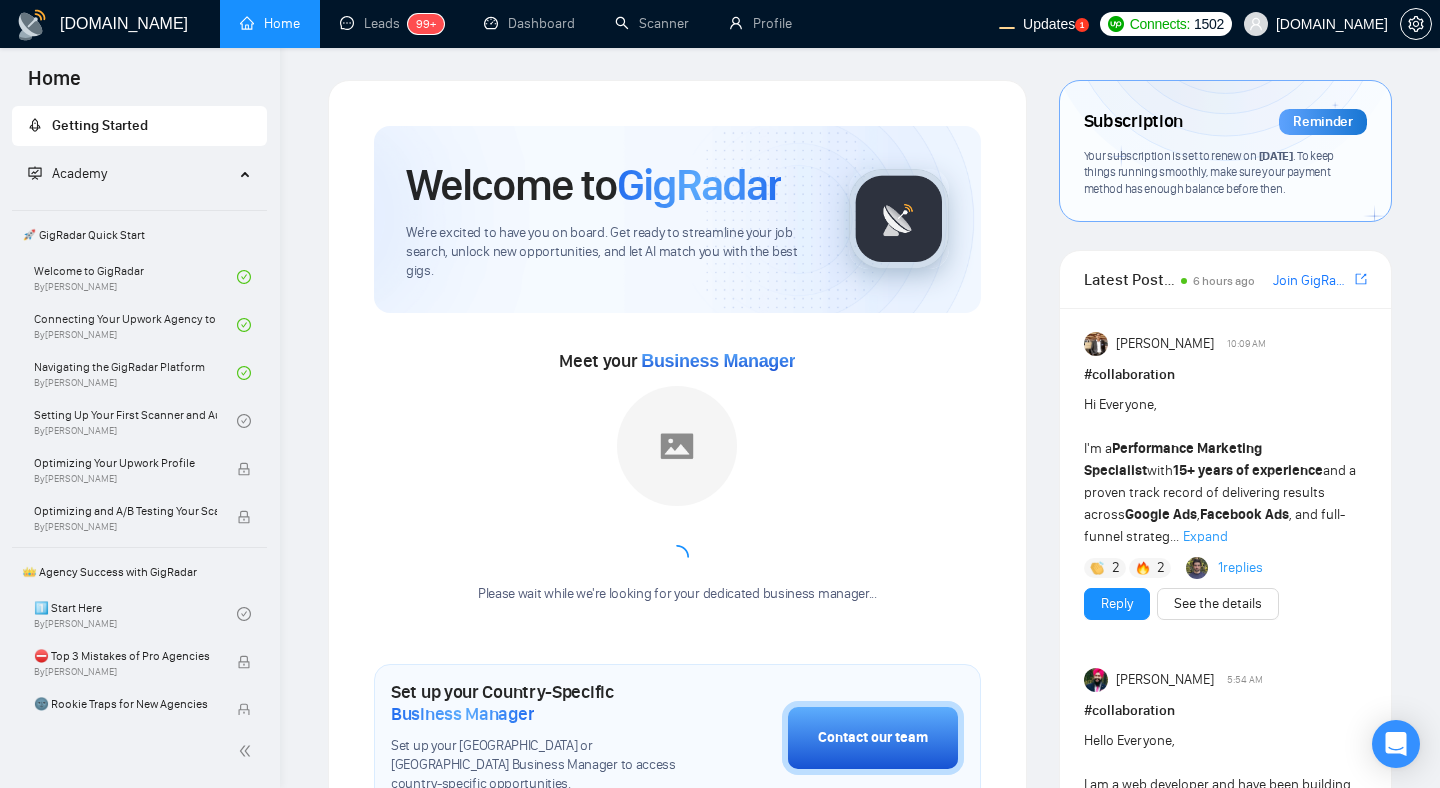 click on "Subscription Reminder Your subscription is set to renew on   [DATE] . To keep things running smoothly, make sure your payment method has enough balance before then. Latest Posts from the GigRadar Community 6 hours ago Join GigRadar Slack Community [PERSON_NAME] 10:09 AM # collaboration Hi Everyone,  I'm a  Performance Marketing Specialist  with  15+ years of experience  and a proven track record of delivering results across  Google Ads ,  Facebook Ads , and full-funnel strateg... Expand 2 2 1  replies Reply See the details [PERSON_NAME] 5:54 AM # collaboration Hello Everyone, I am a web developer and have been building websites for the past 13 years and I am currently one of the highest earners($700K+) on upwork. Please feel free to contact me if you ... Expand 1 2  replies Reply See the details Ademola [PERSON_NAME] 3:27 AM # collaboration Hi all, I am a software engineer in the healthcare industry. [GEOGRAPHIC_DATA] to be here. 1 1 Reply See the details [PERSON_NAME] 7:00 AM # general Hey 🙏   💡   Thanks! <" at bounding box center (1225, 1170) 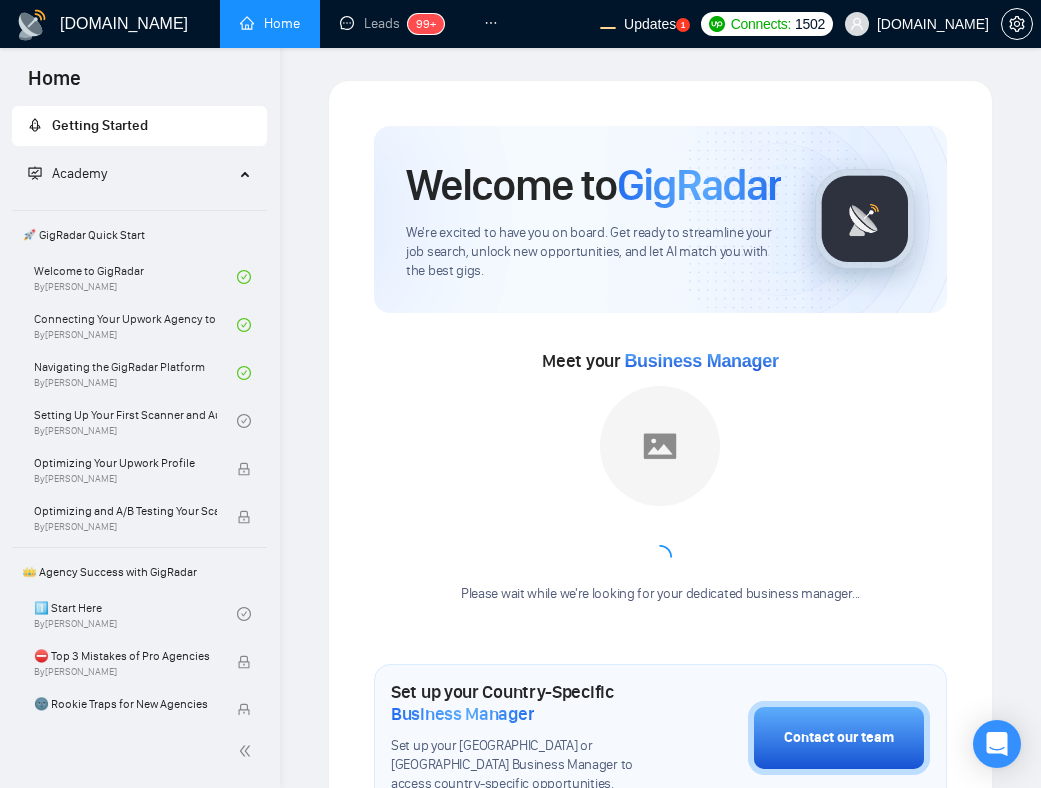 click on "Welcome to  GigRadar" at bounding box center [593, 185] 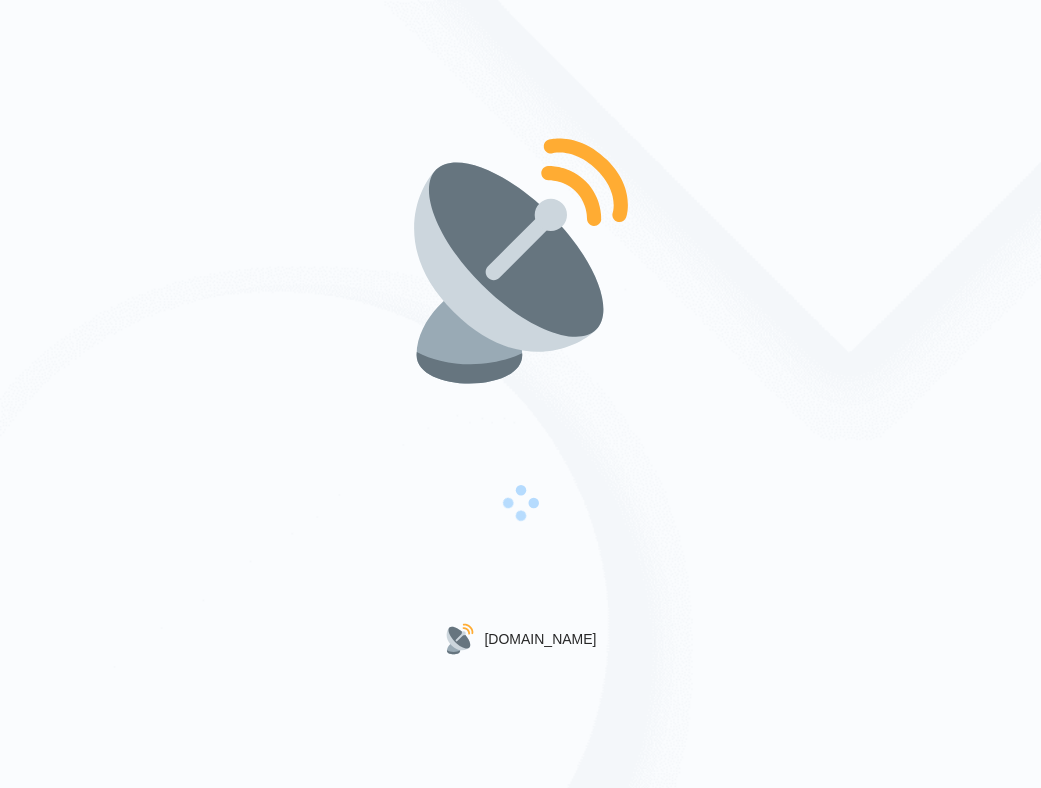 scroll, scrollTop: 0, scrollLeft: 0, axis: both 